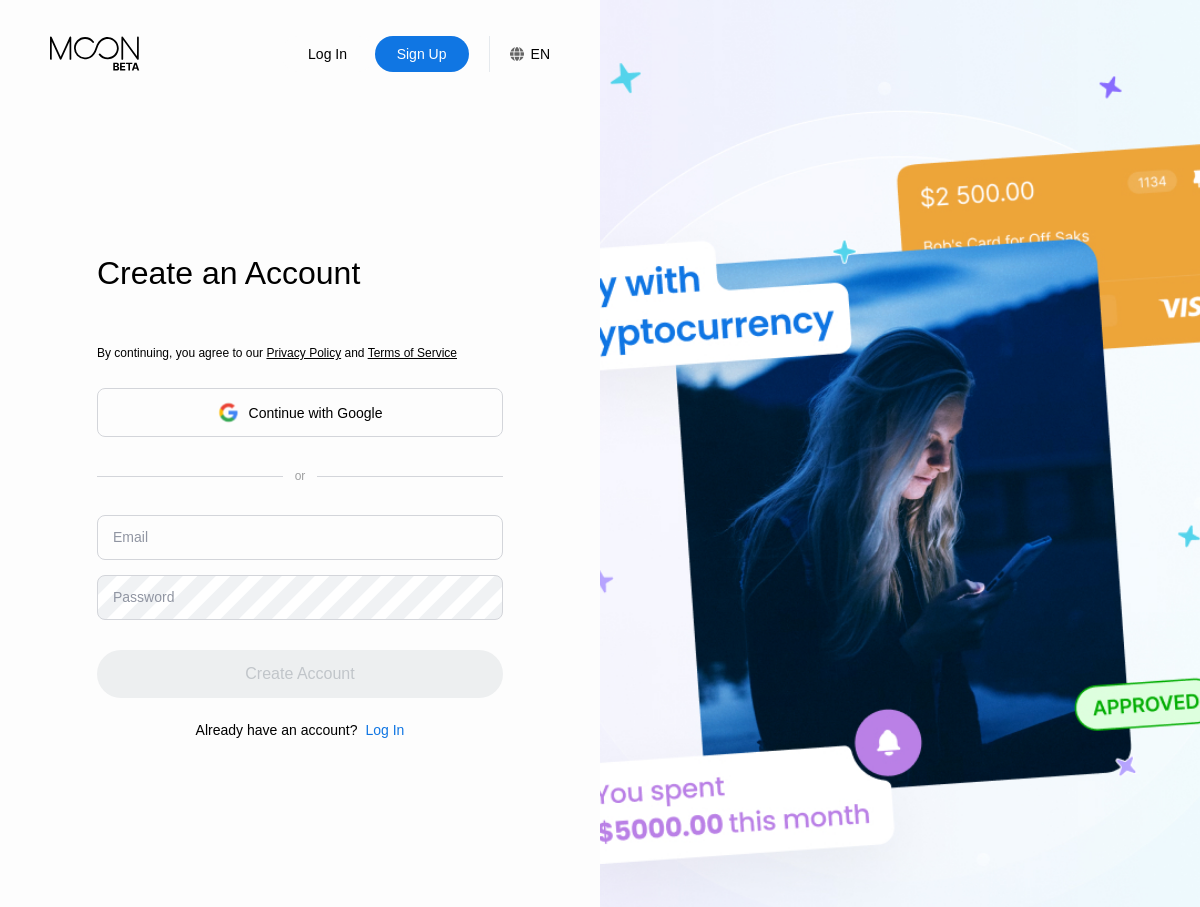 scroll, scrollTop: 0, scrollLeft: 0, axis: both 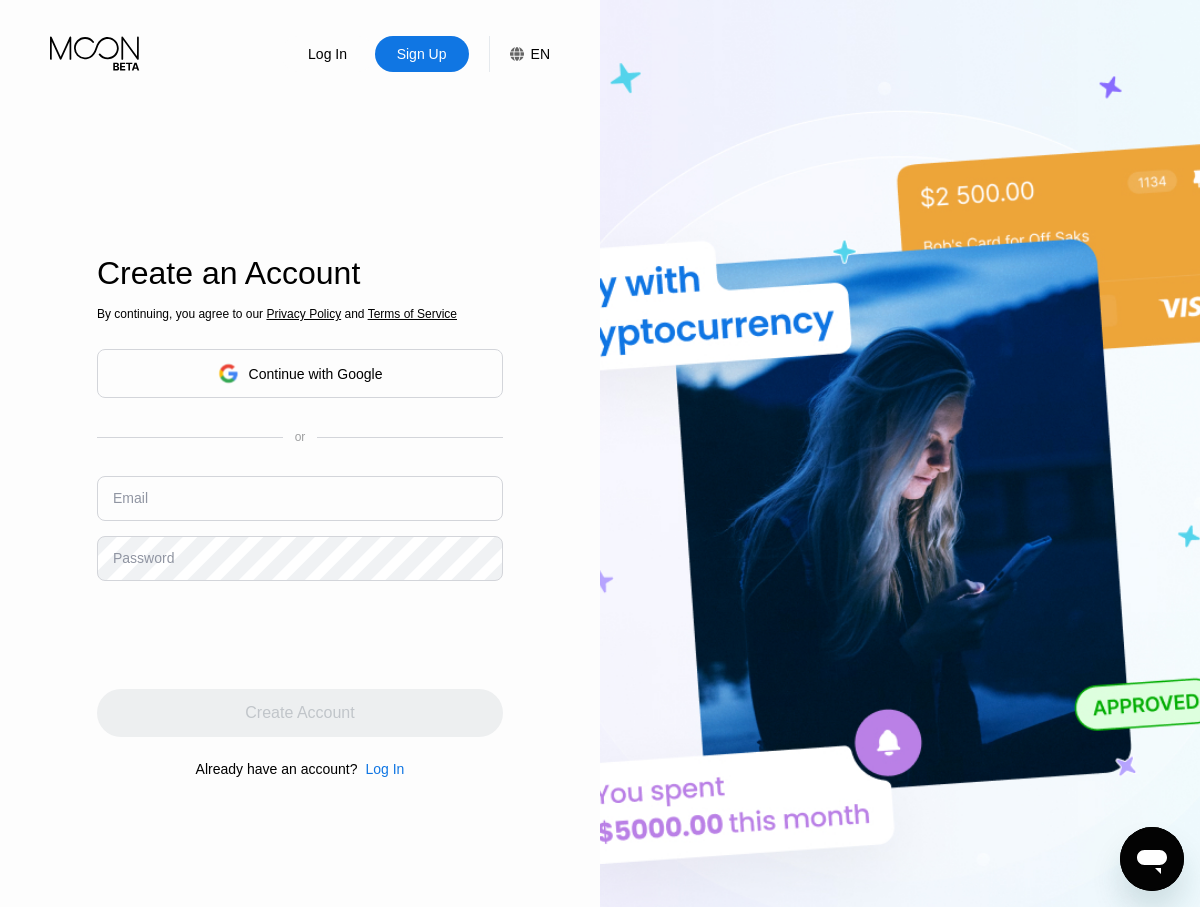 click at bounding box center [300, 498] 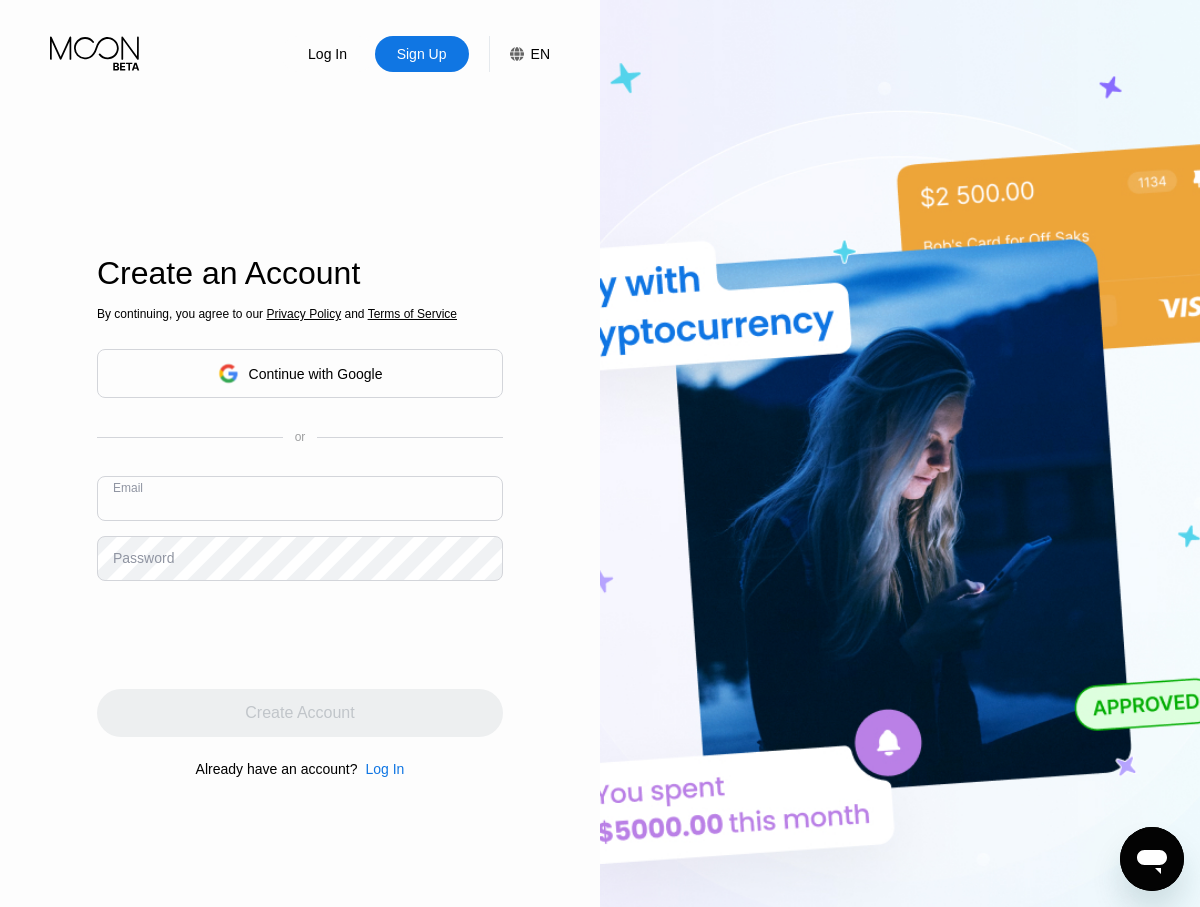 paste on "[EMAIL]" 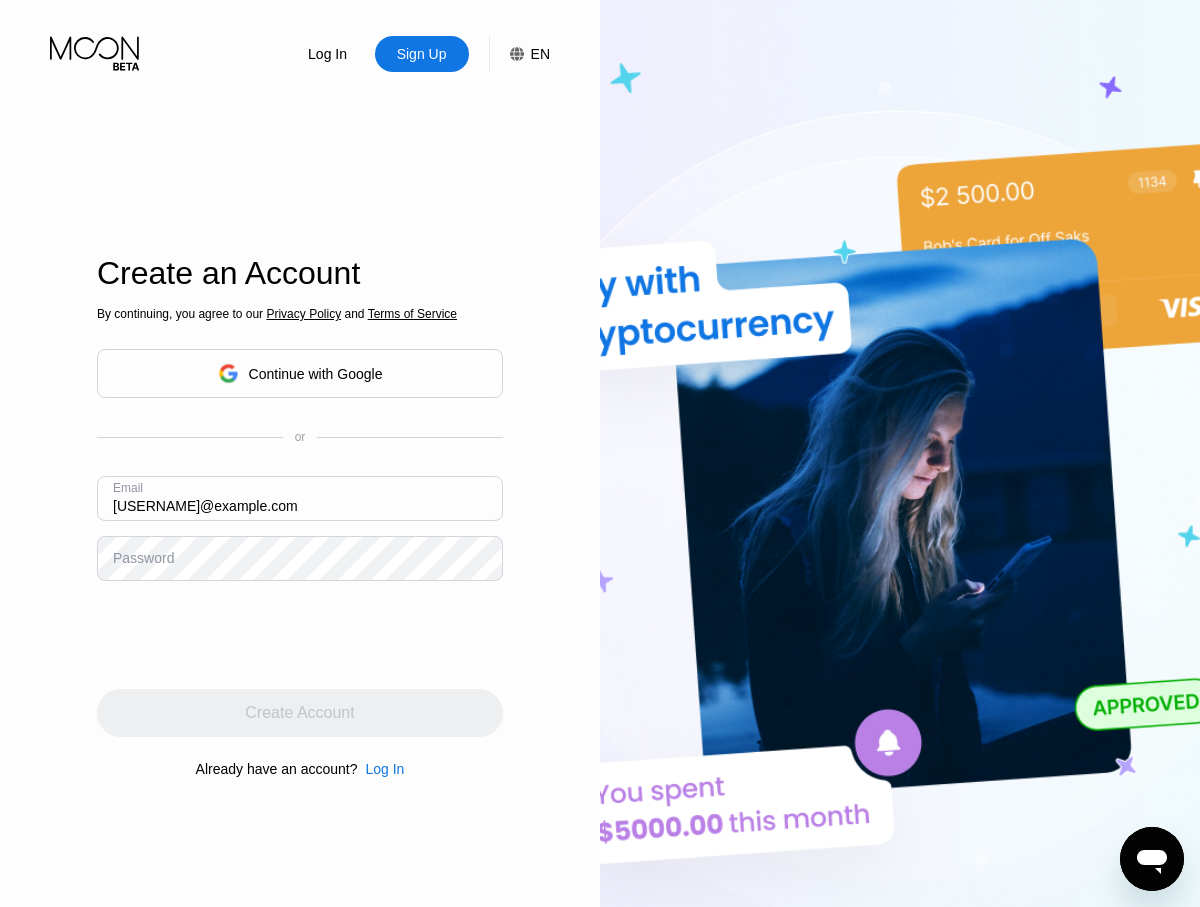 type on "[EMAIL]" 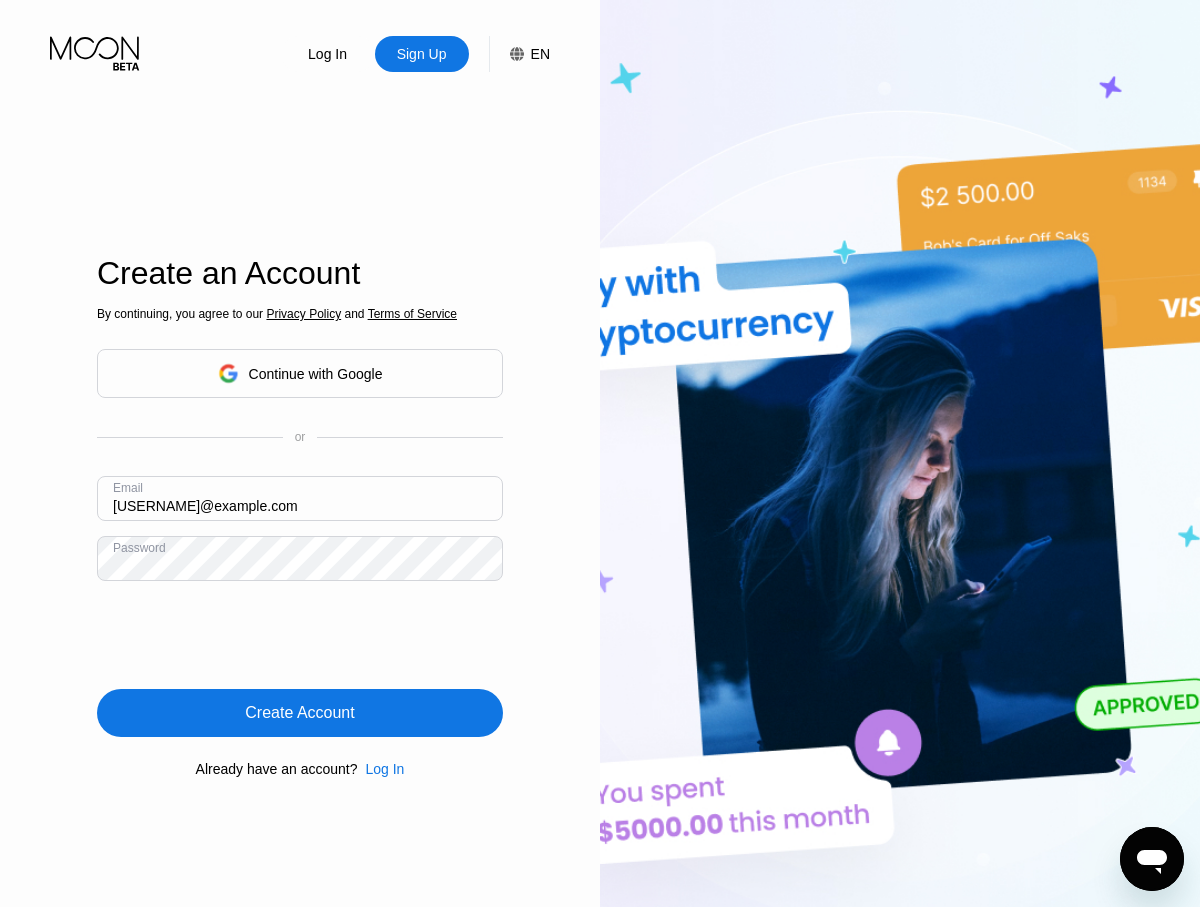 click on "Create Account" at bounding box center (300, 713) 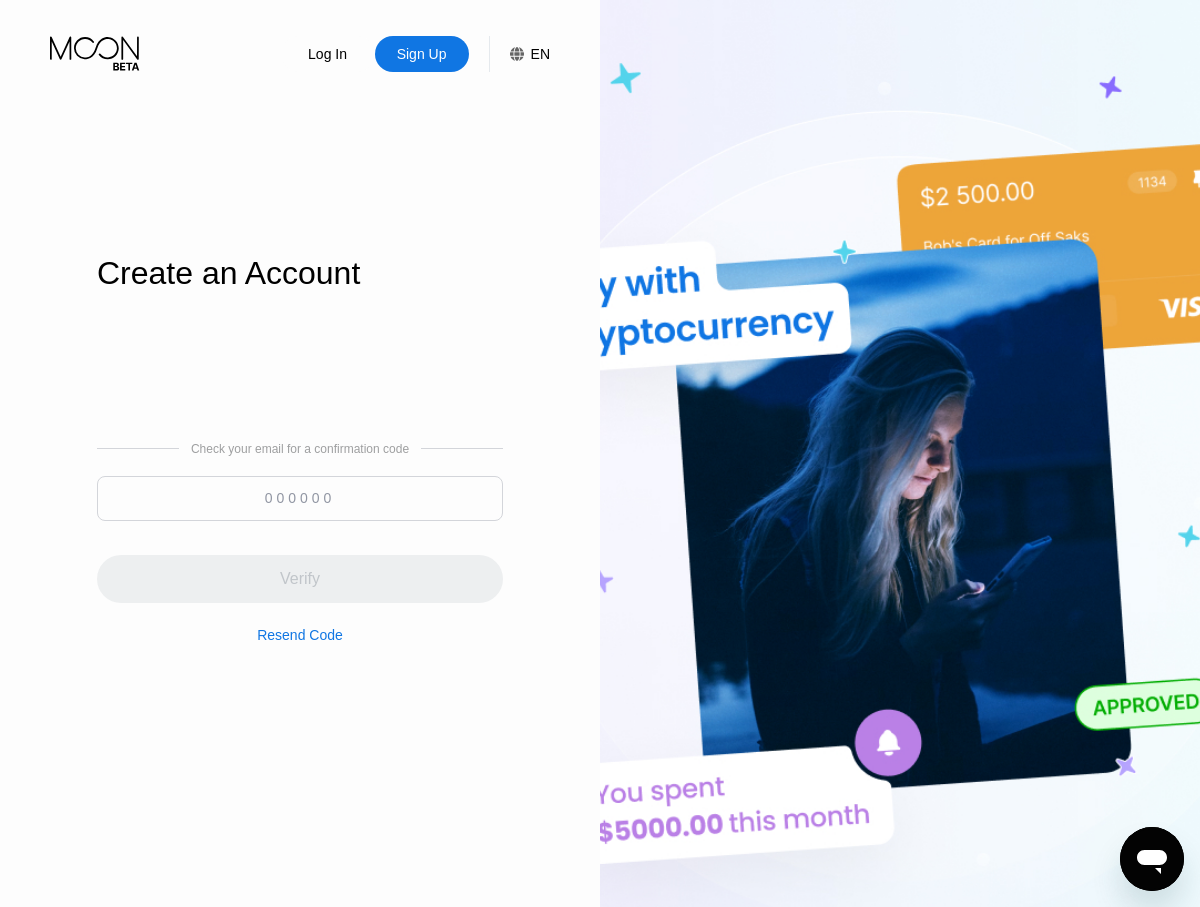 click at bounding box center [300, 498] 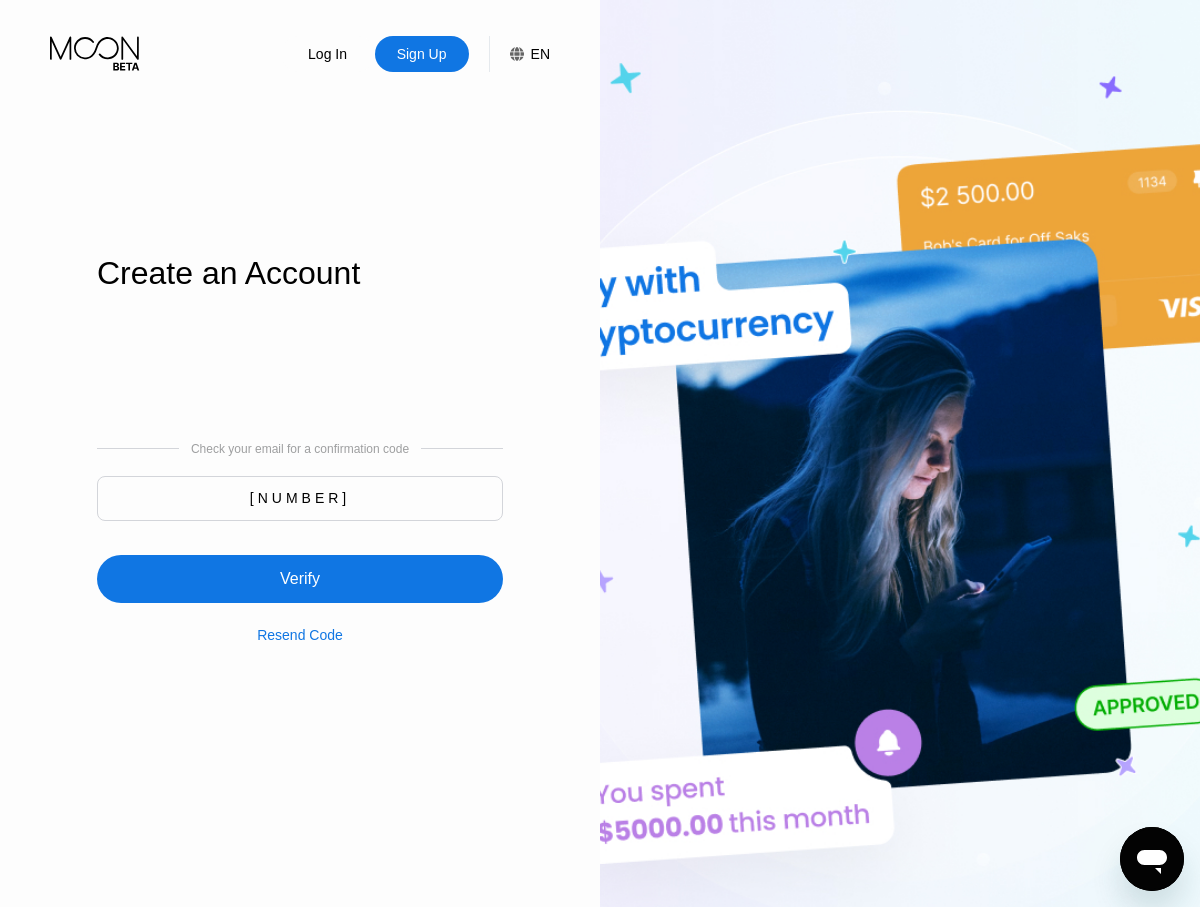 type on "417630" 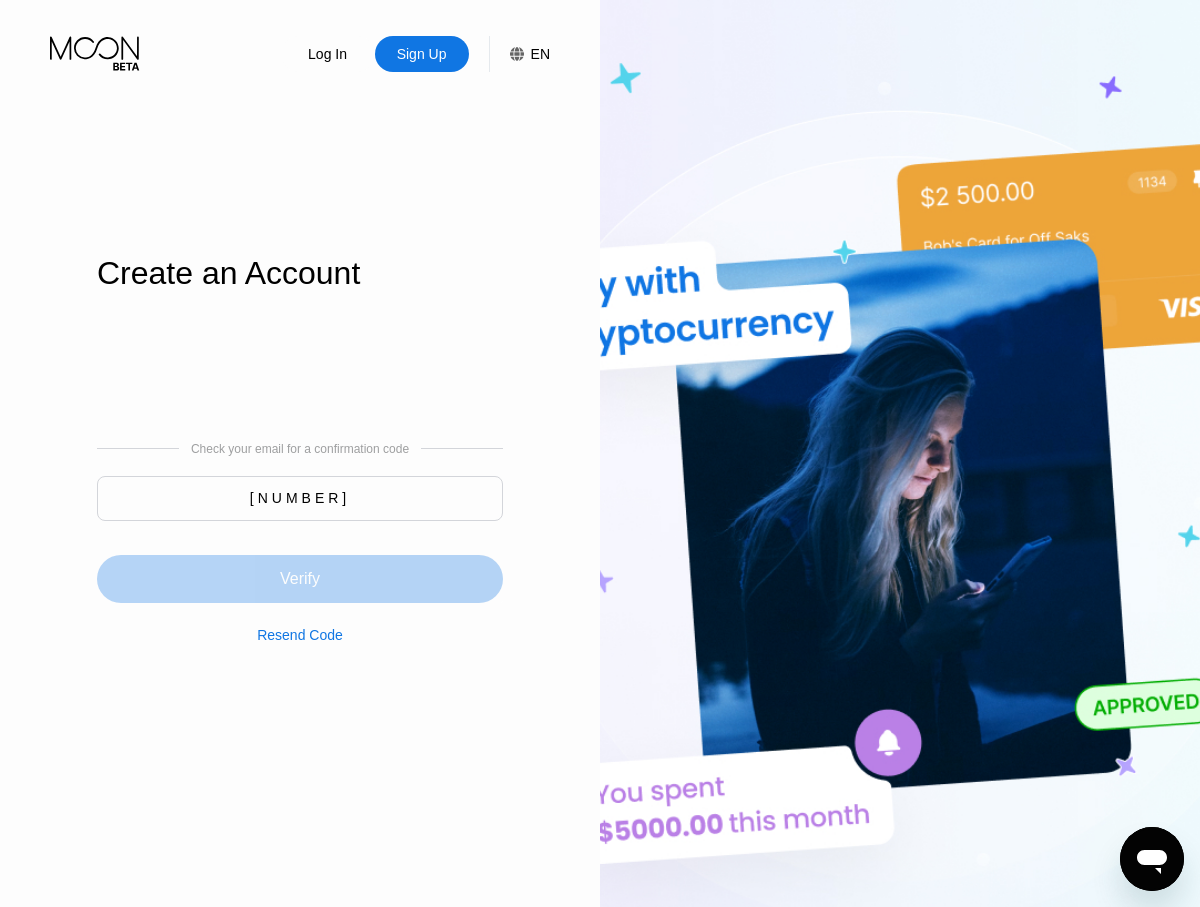 click on "Verify" at bounding box center [300, 579] 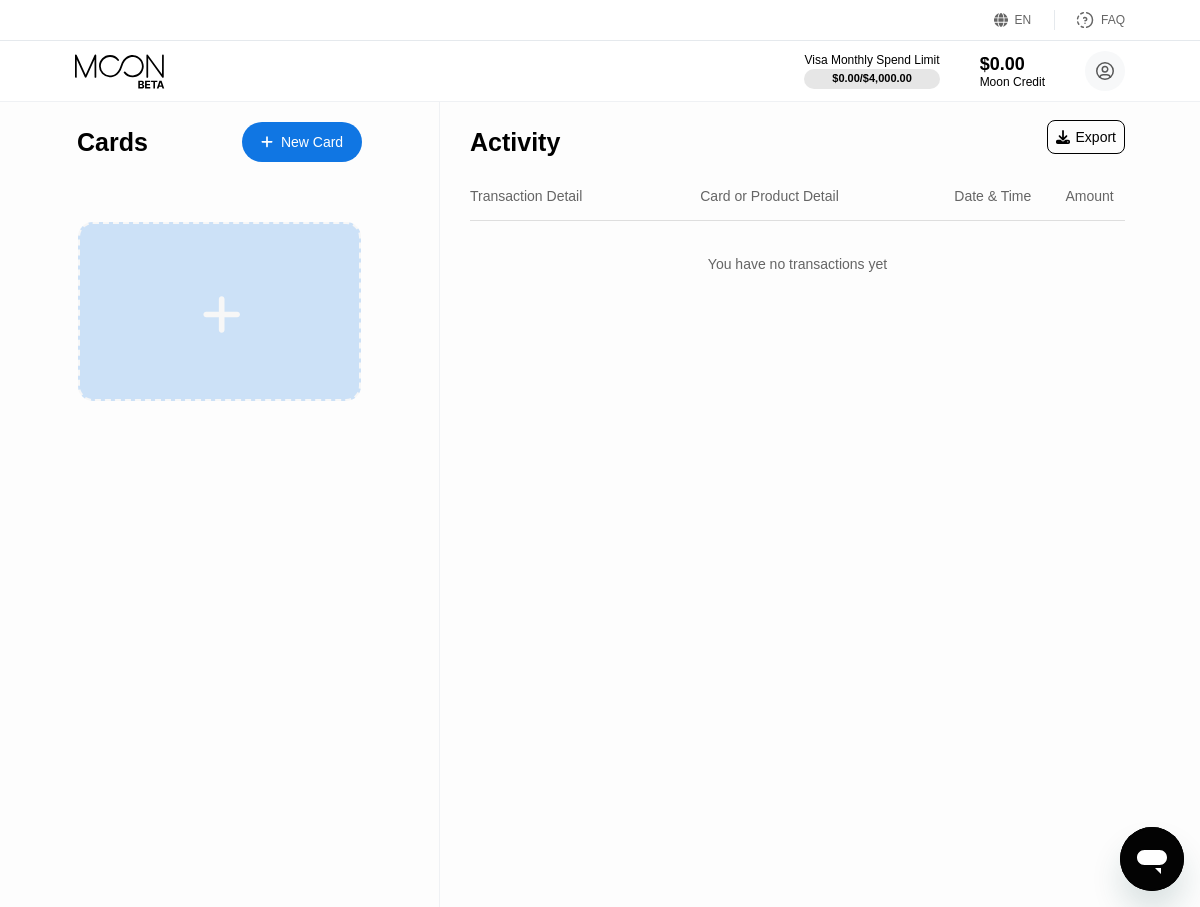 click at bounding box center (222, 314) 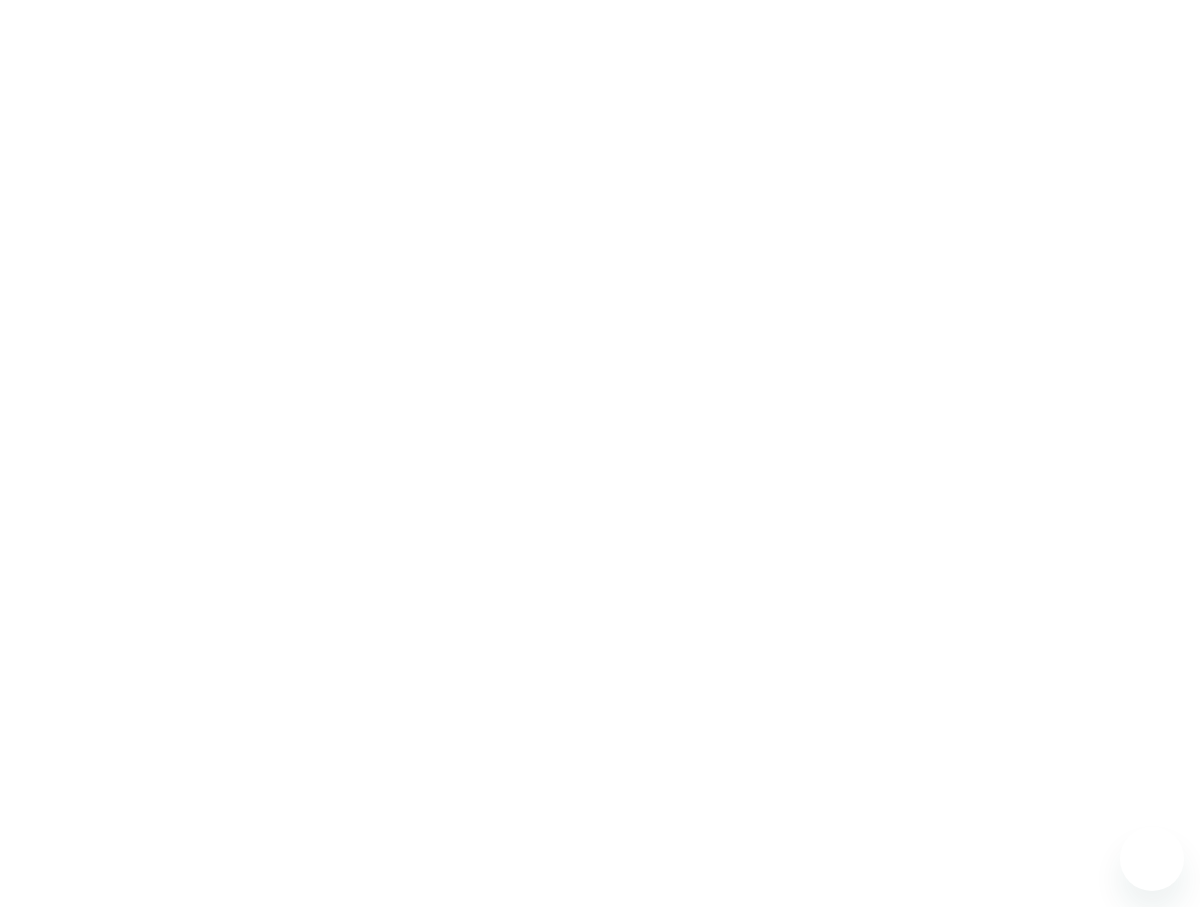scroll, scrollTop: 0, scrollLeft: 0, axis: both 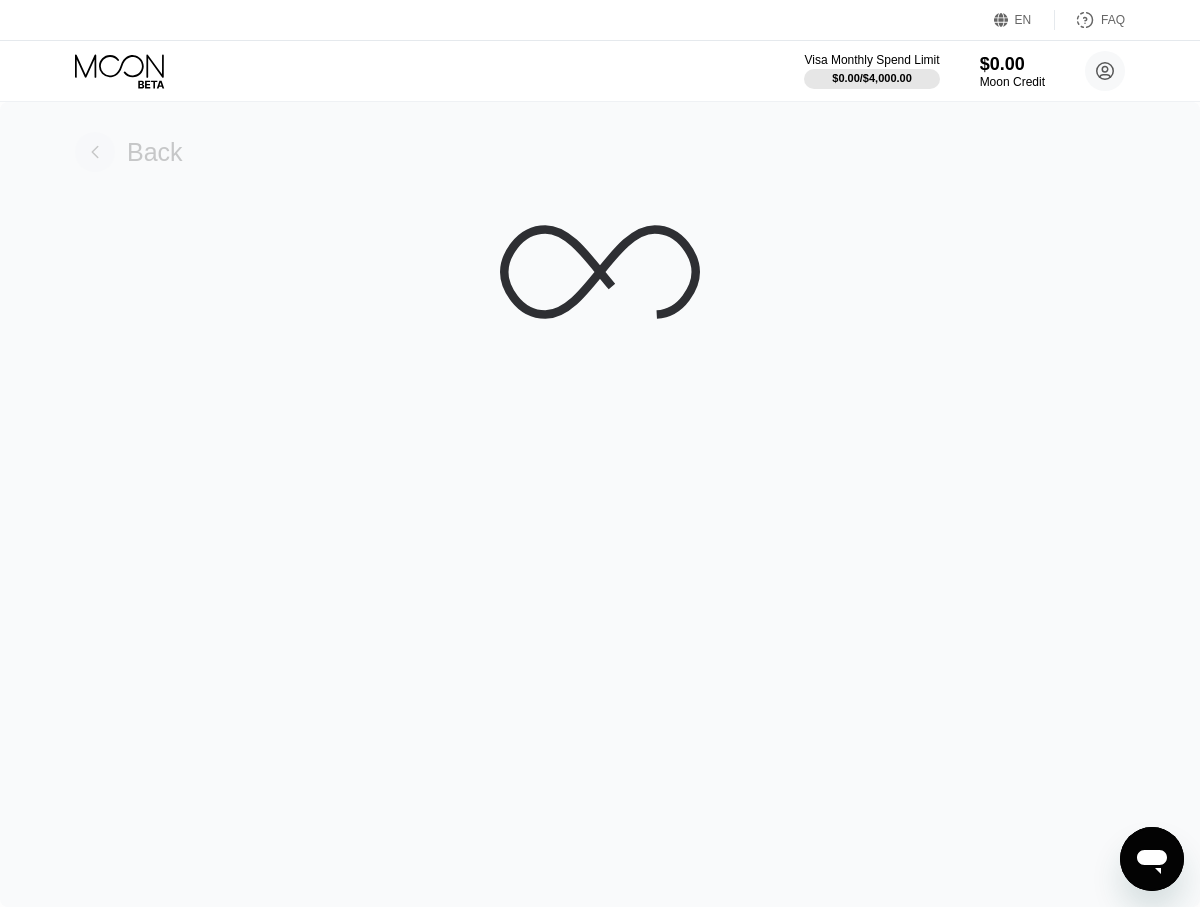 click on "Back" at bounding box center (155, 152) 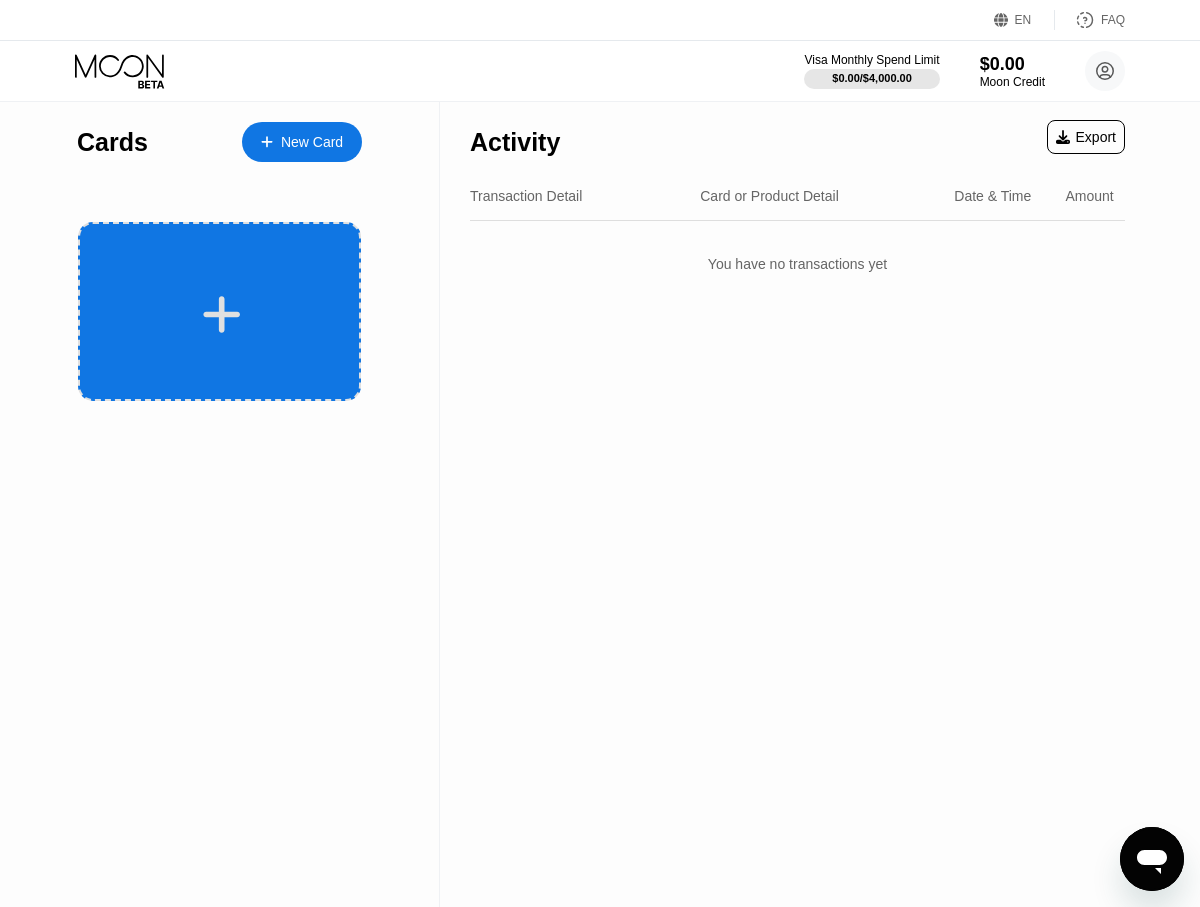 click at bounding box center (222, 314) 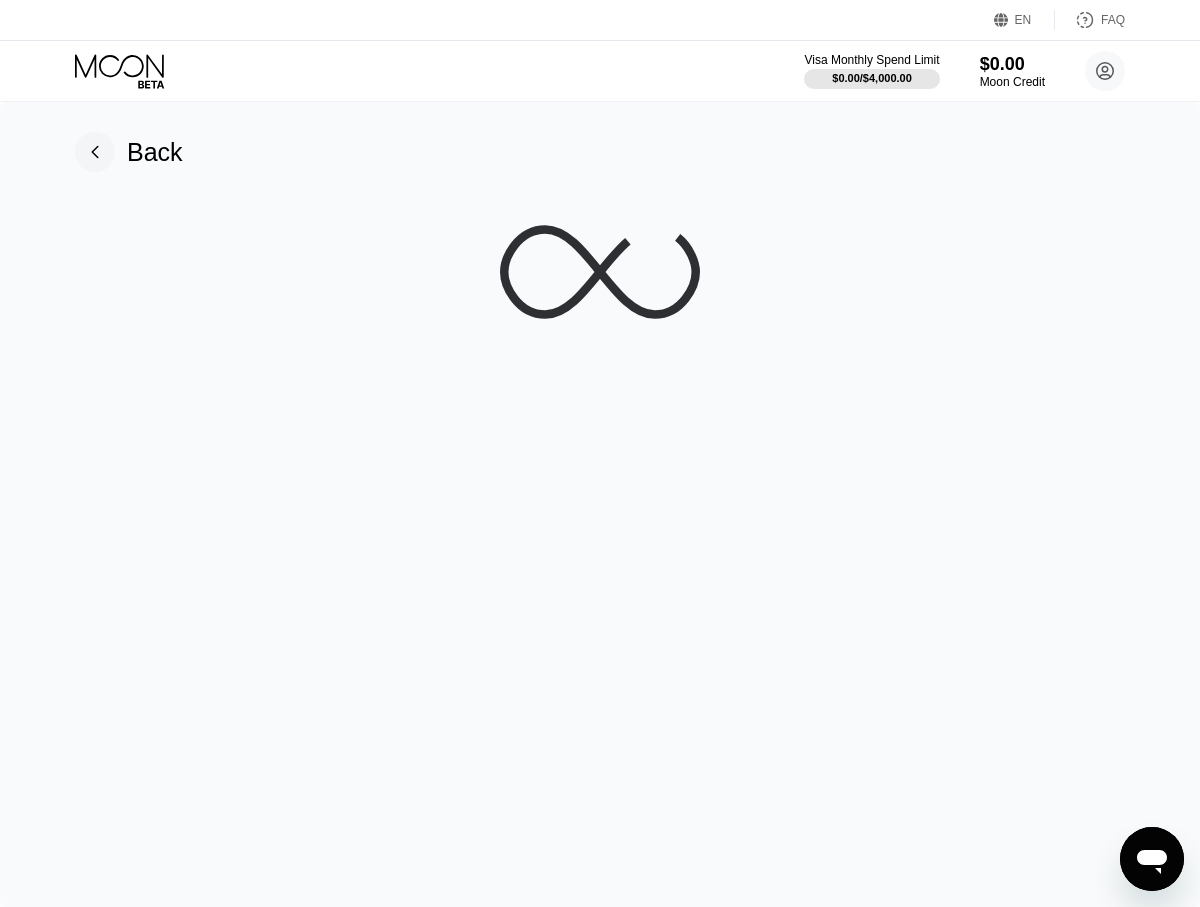 click 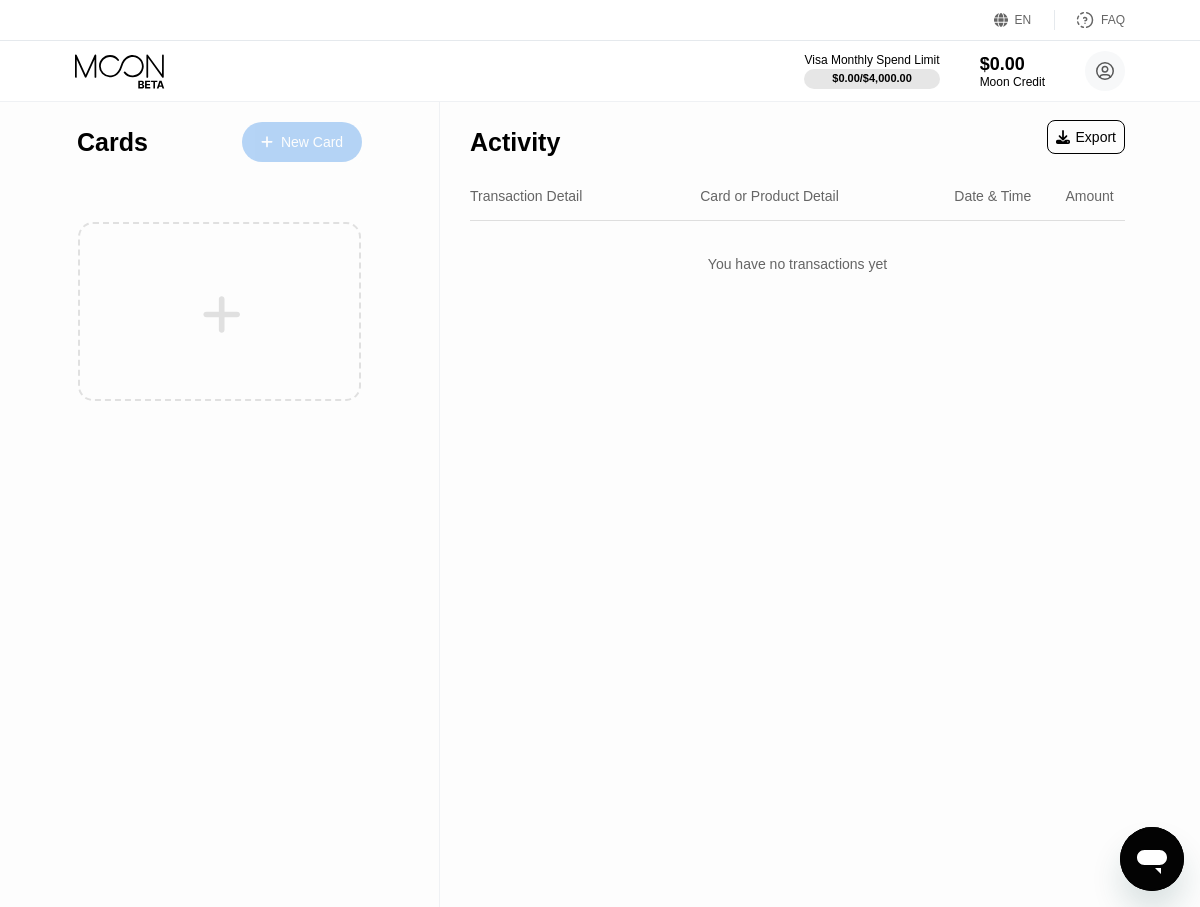 click on "New Card" at bounding box center (302, 142) 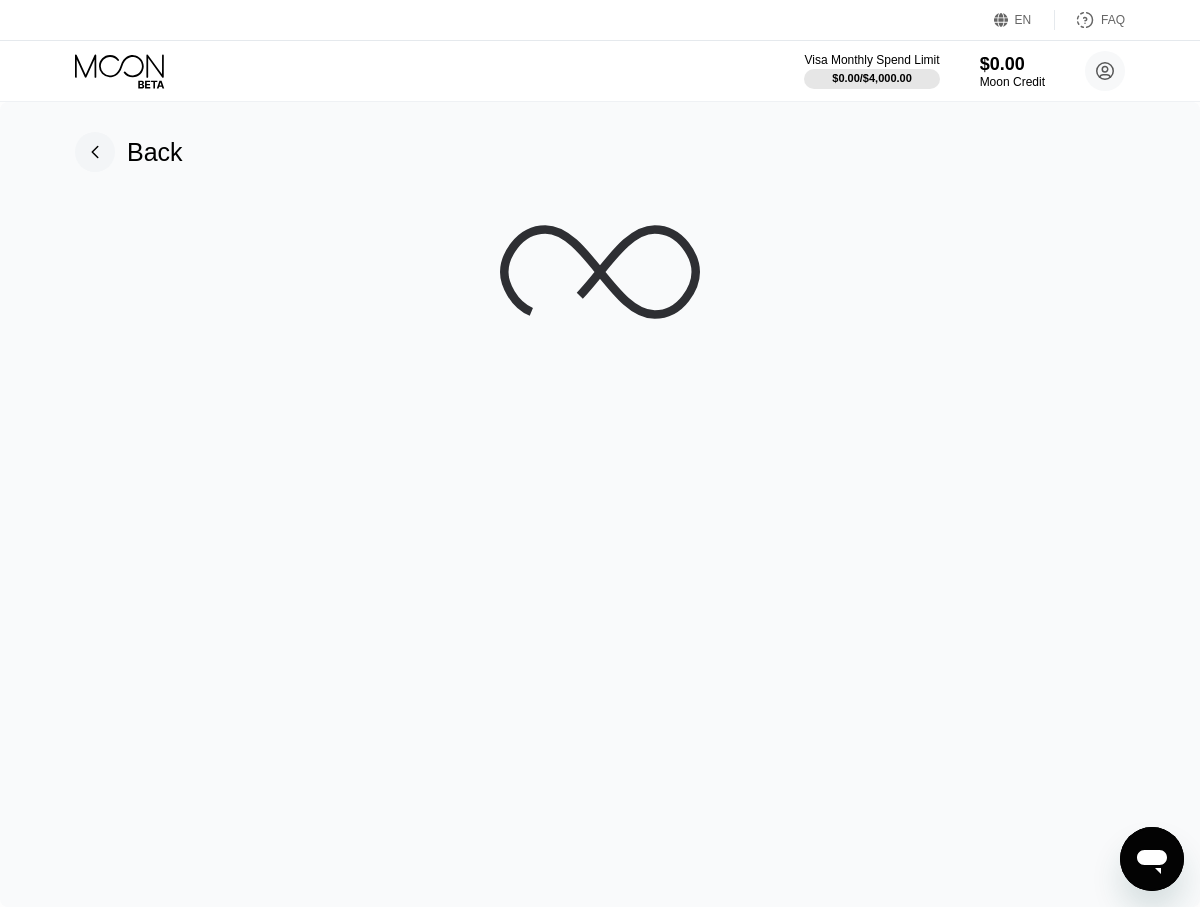 click on "Back" at bounding box center (155, 152) 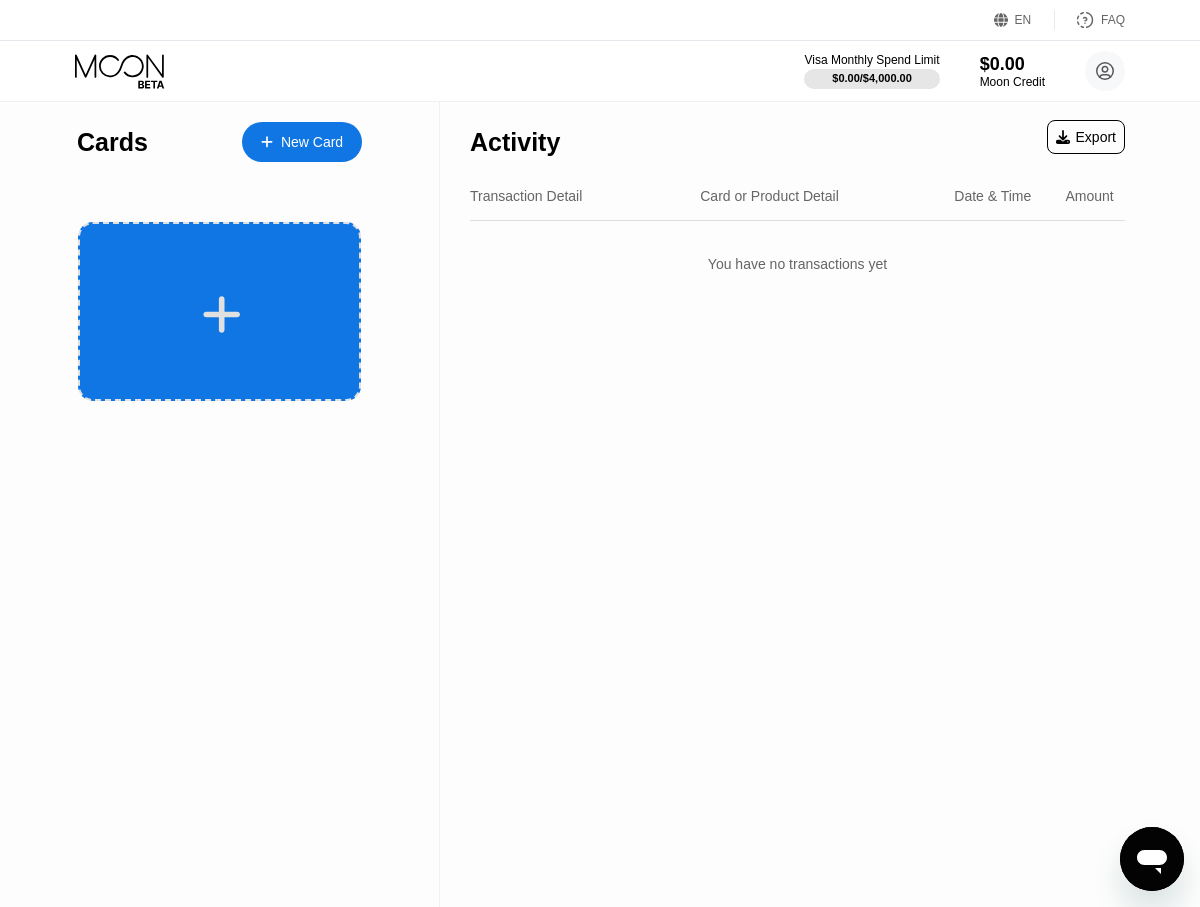 click at bounding box center (219, 311) 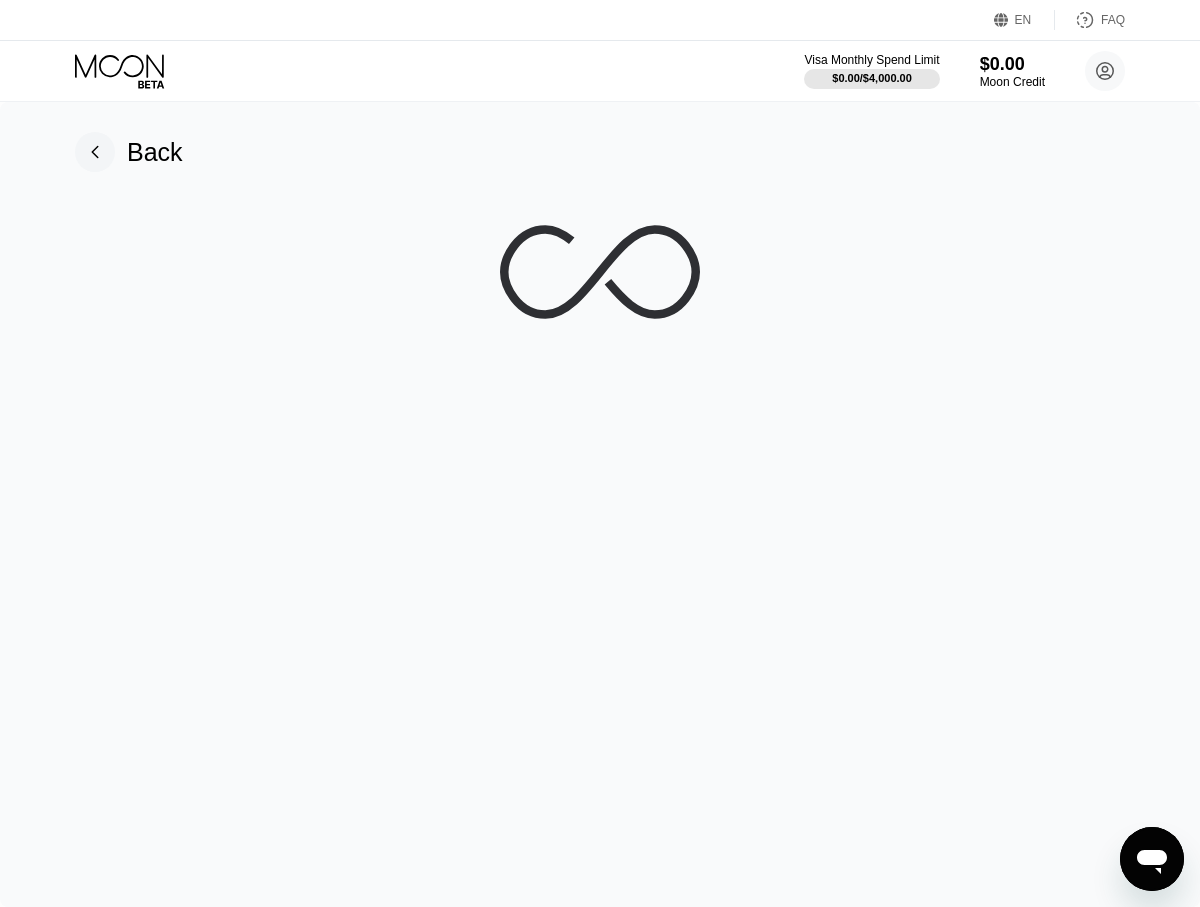 click 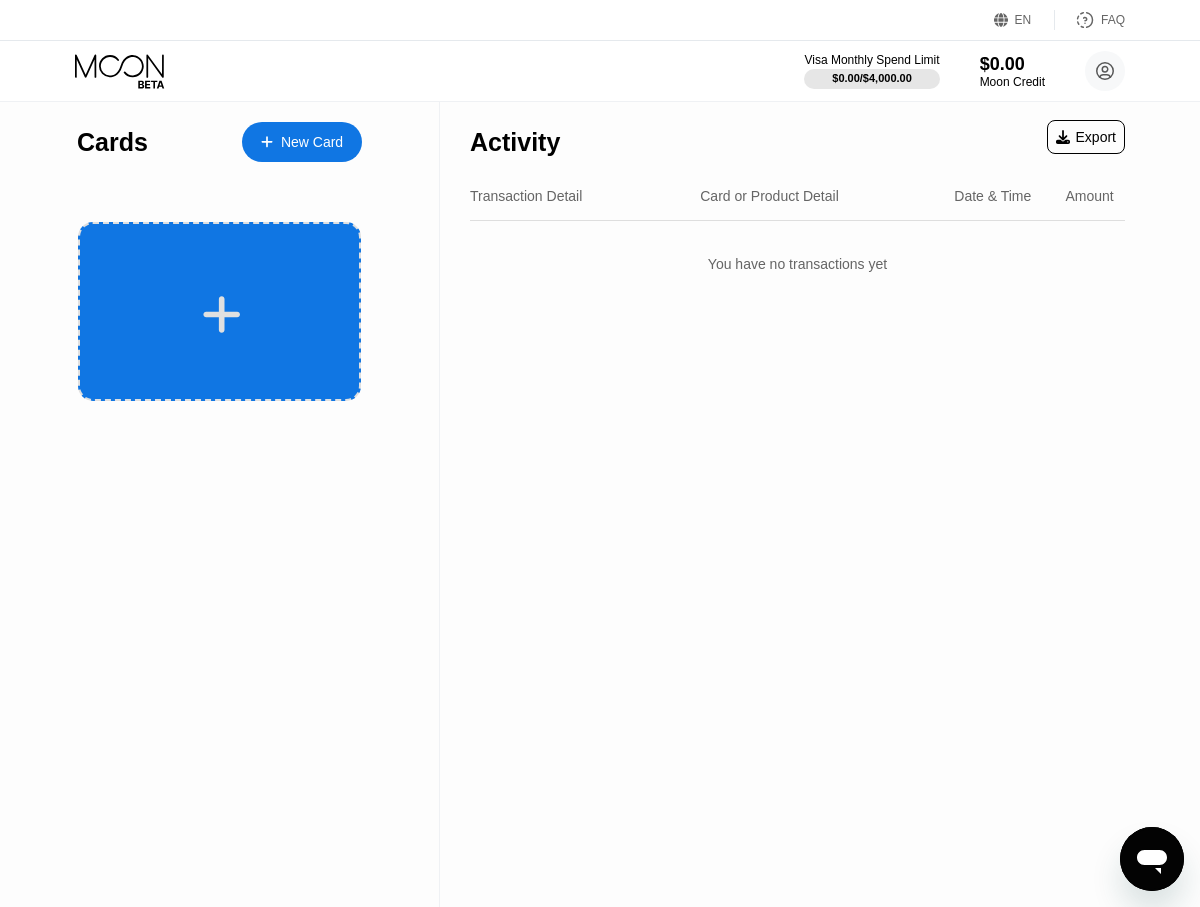 click at bounding box center [219, 311] 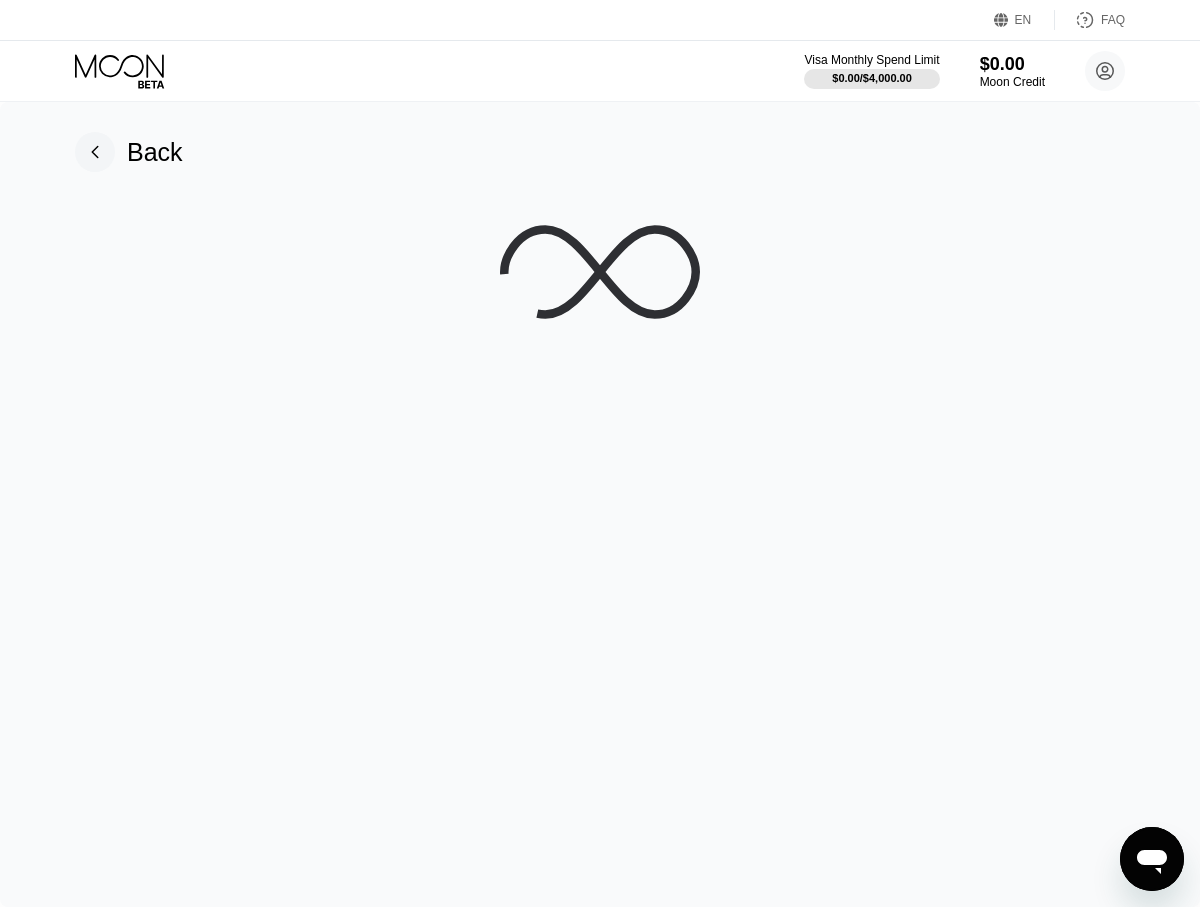 click on "EN Language Select an item Save FAQ" at bounding box center (600, 20) 